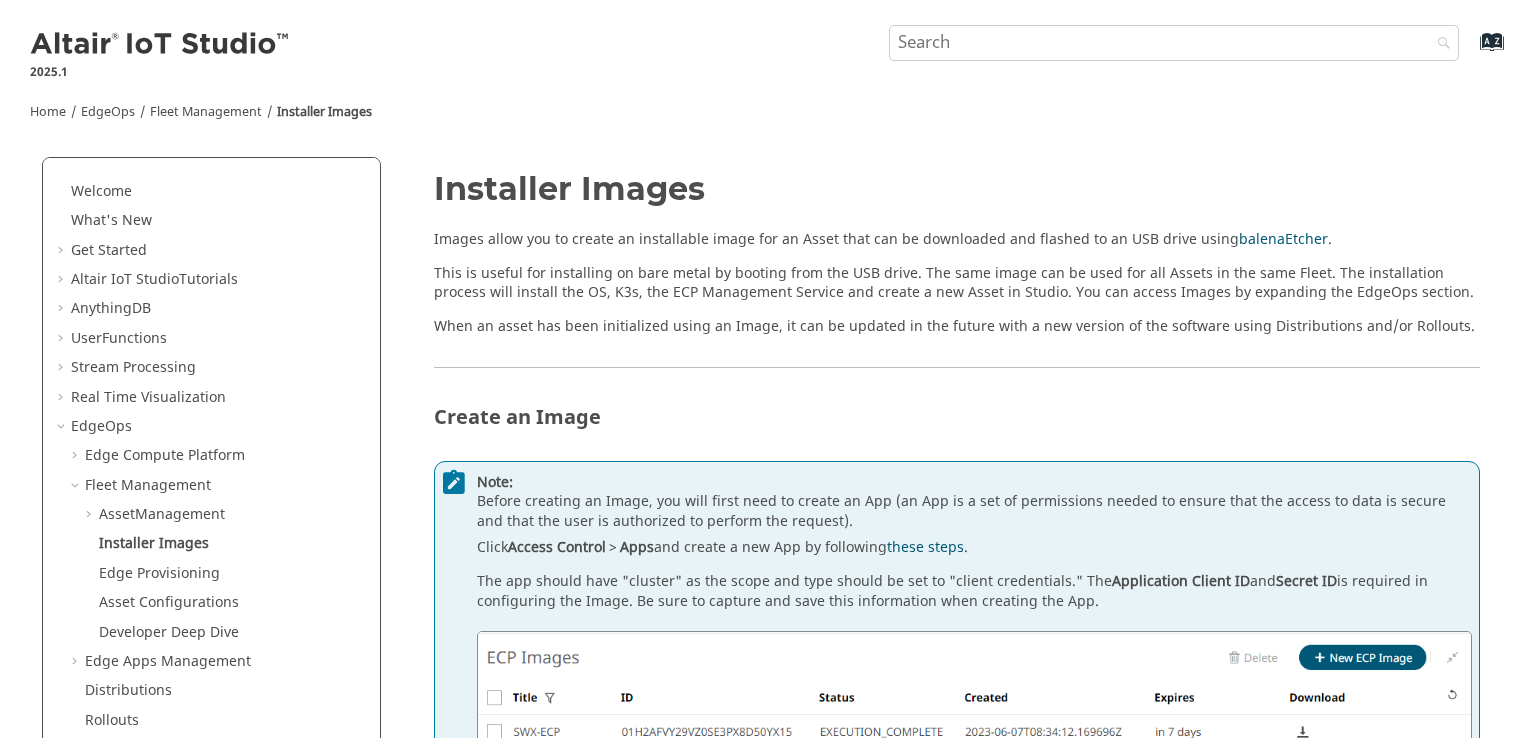 scroll, scrollTop: 0, scrollLeft: 0, axis: both 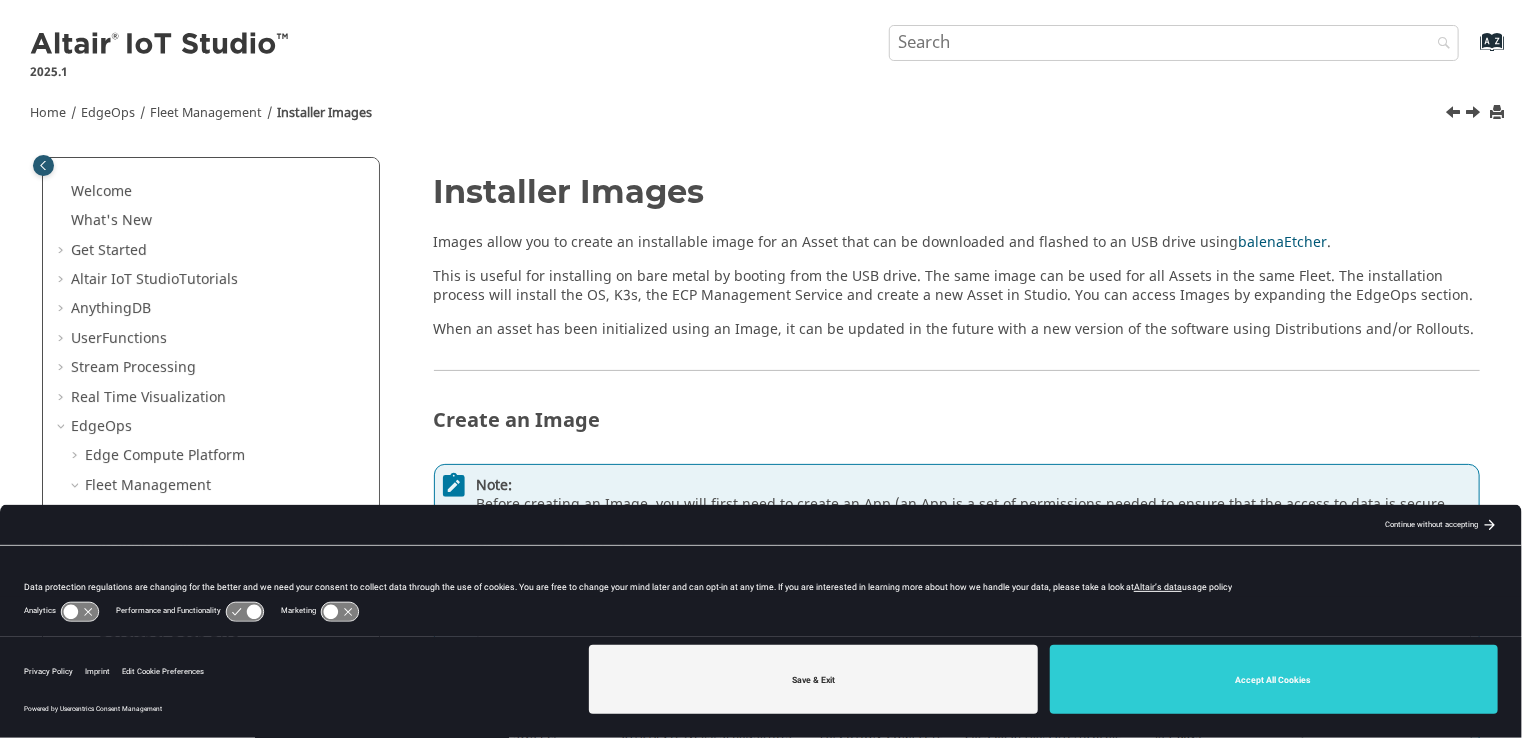 click 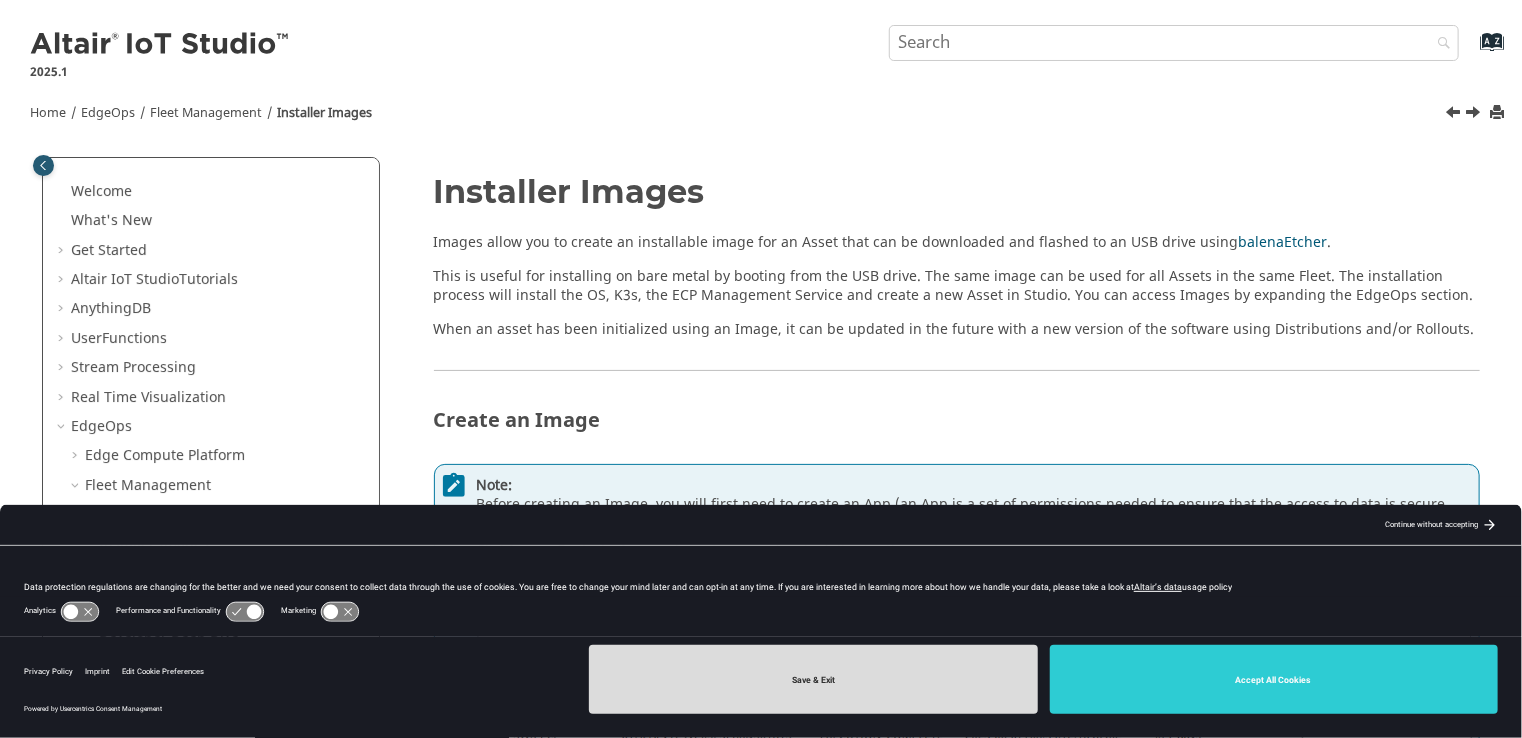 click on "Save & Exit" at bounding box center [813, 679] 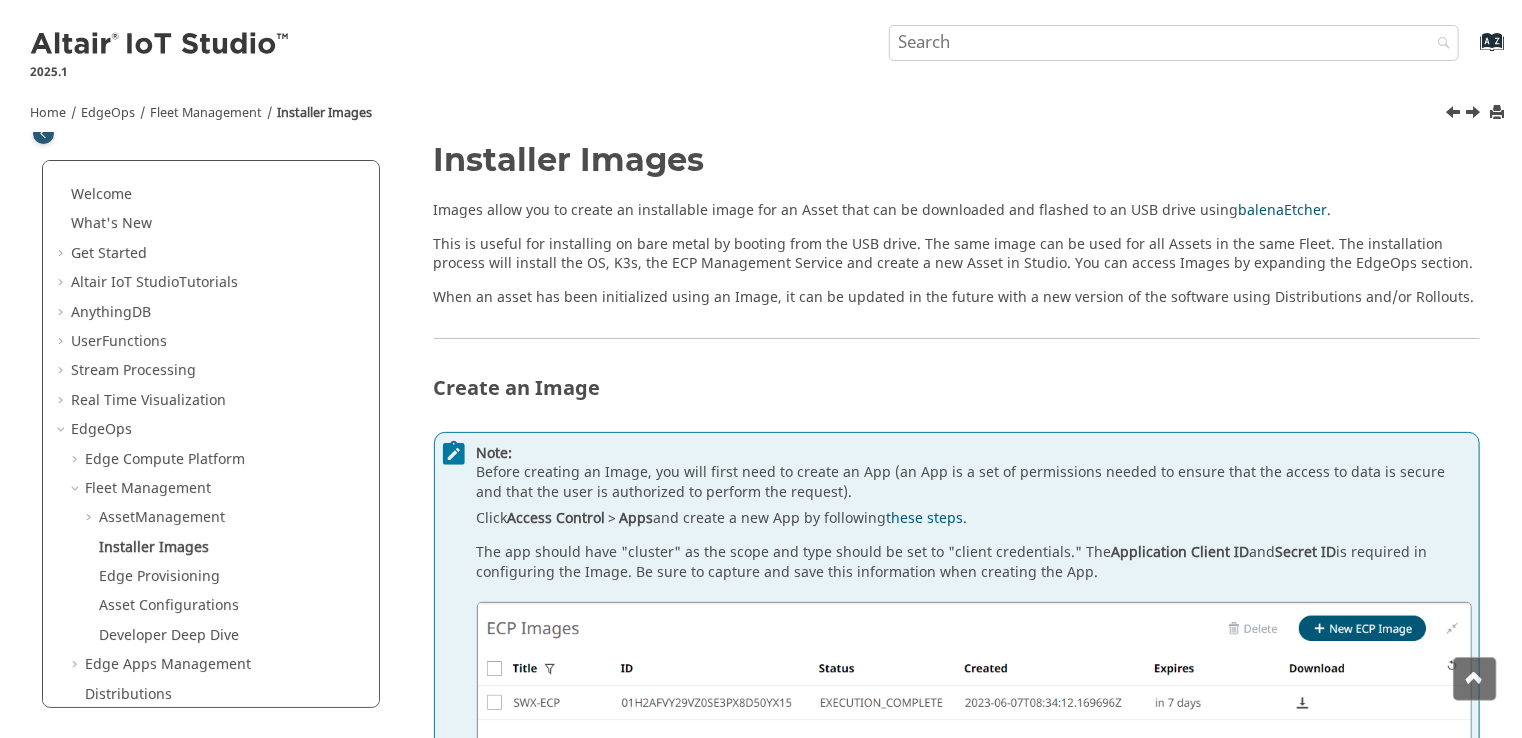 scroll, scrollTop: 0, scrollLeft: 0, axis: both 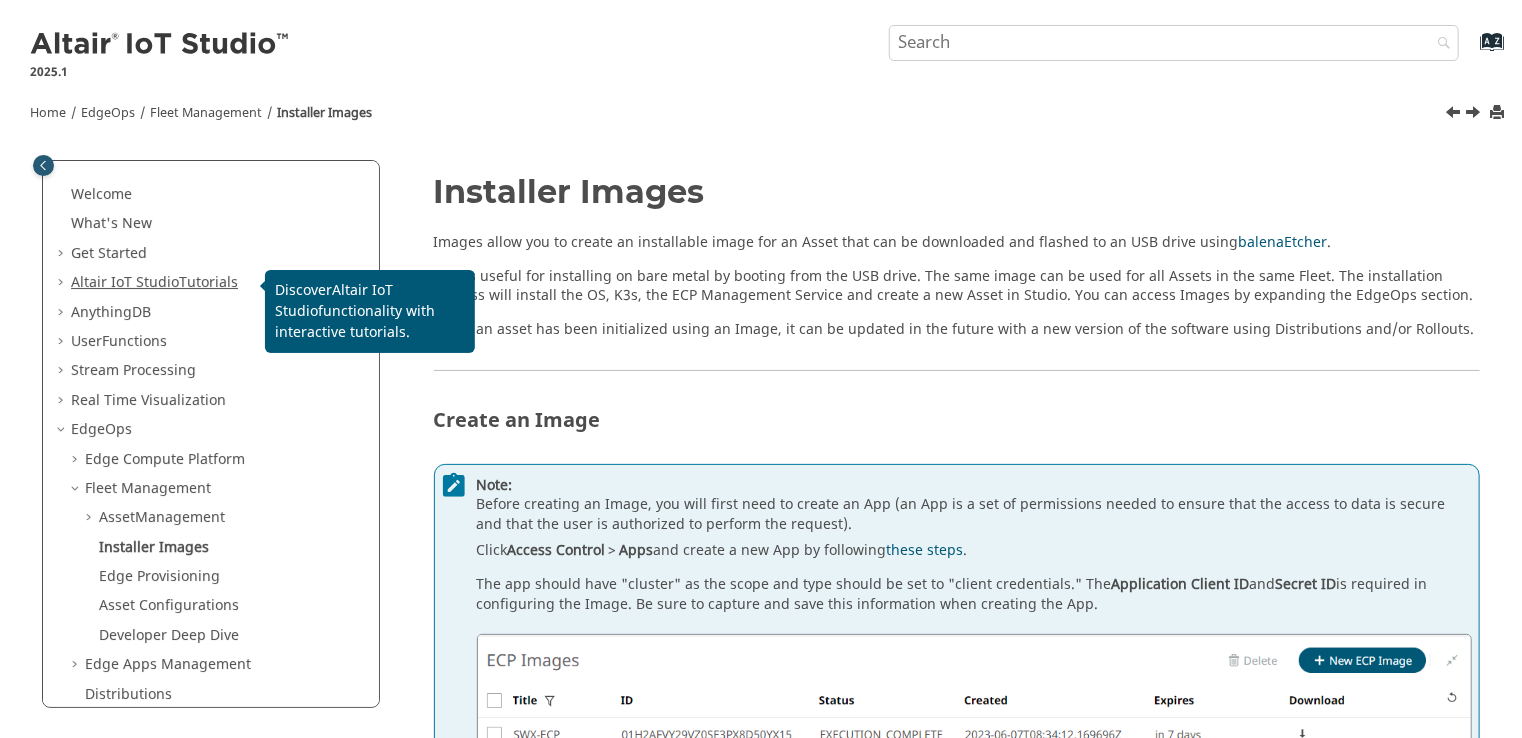 click on "Altair IoT Studio" at bounding box center [125, 282] 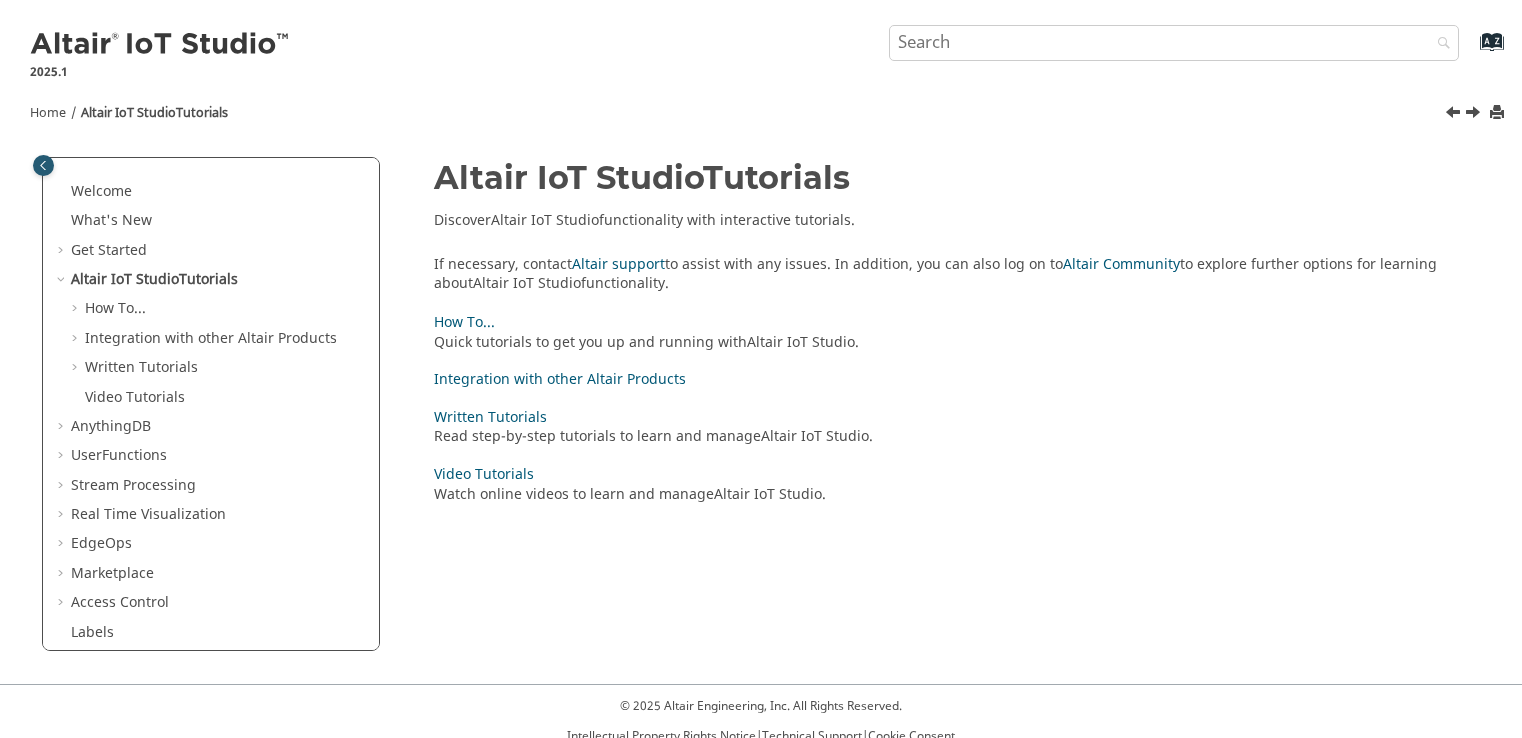 scroll, scrollTop: 0, scrollLeft: 0, axis: both 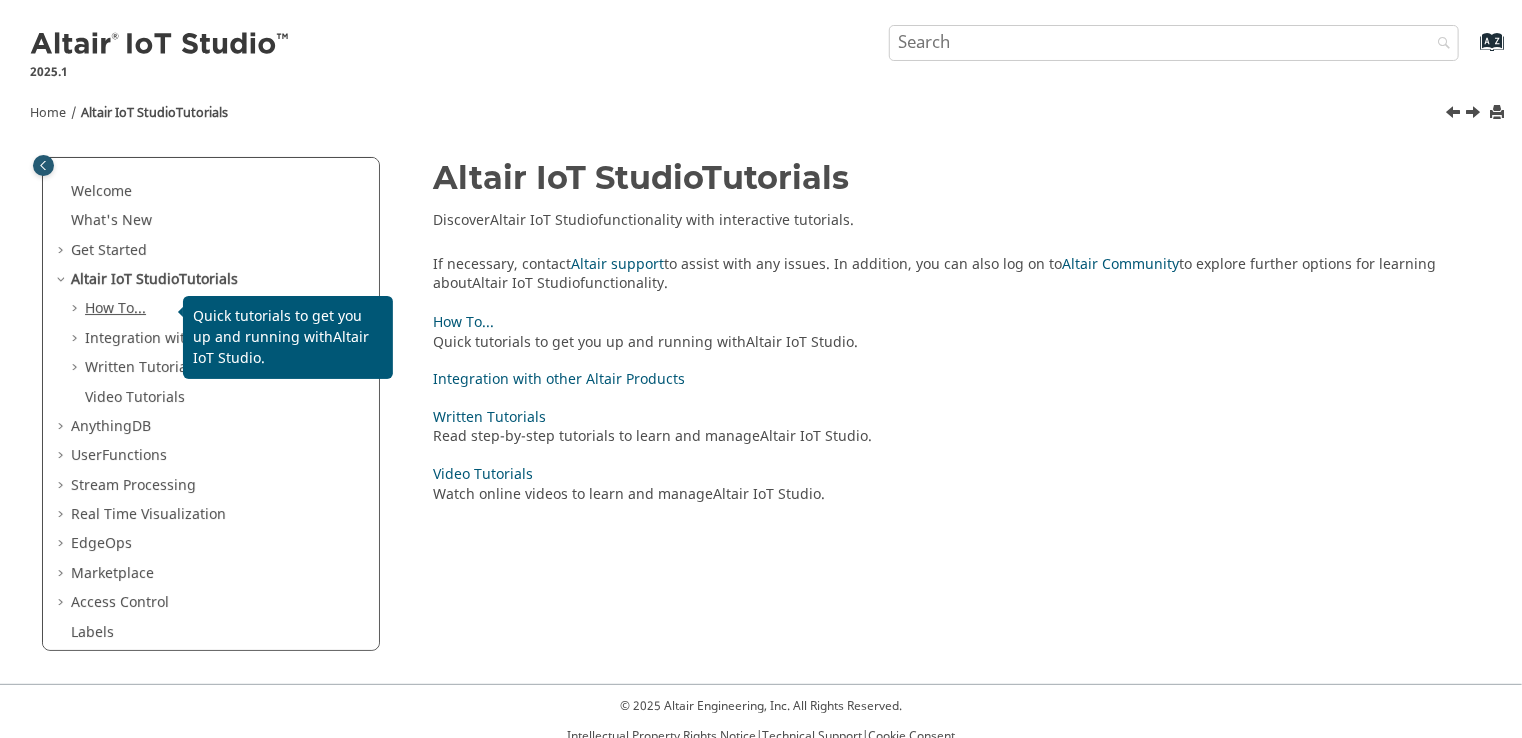 click on "How To..." at bounding box center (115, 308) 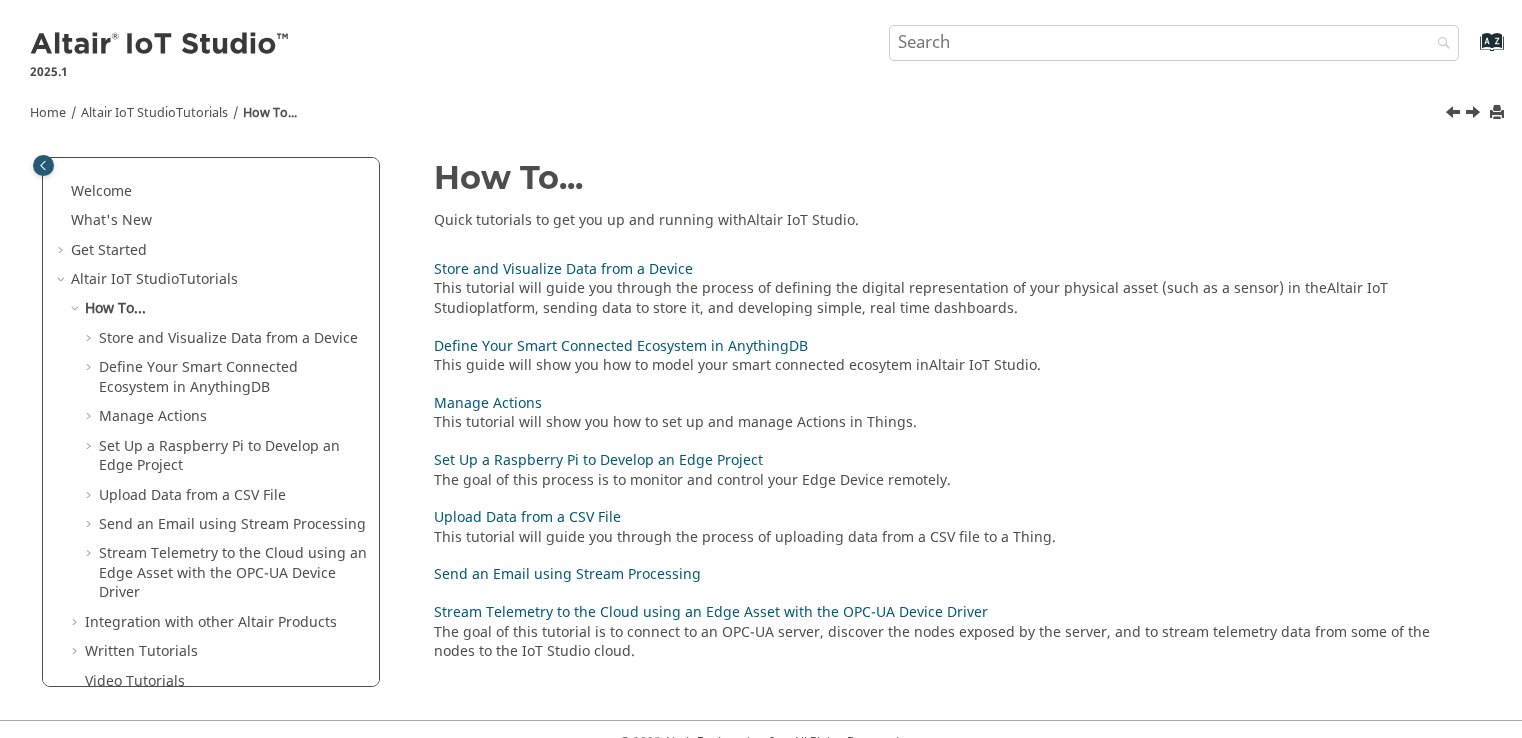 scroll, scrollTop: 0, scrollLeft: 0, axis: both 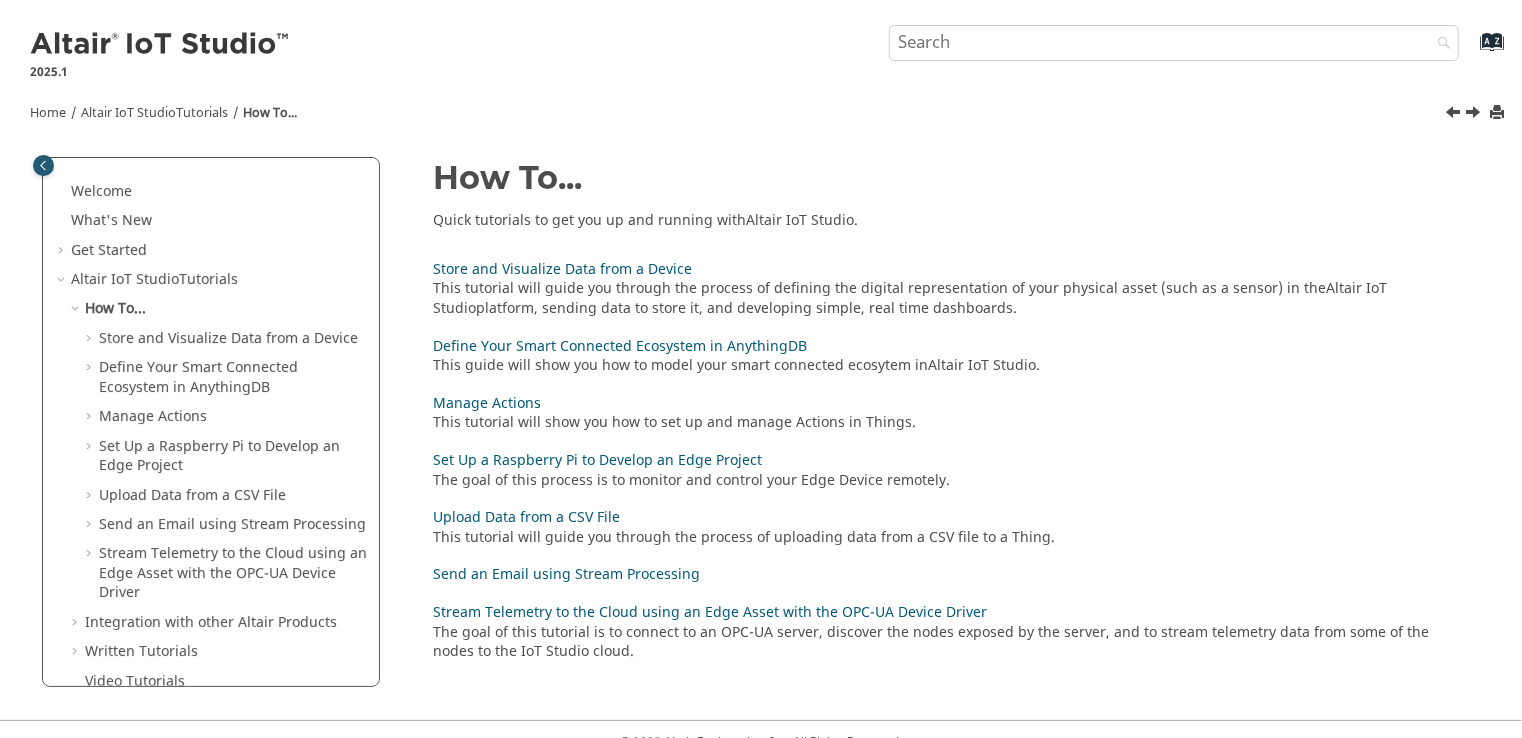 click on "How To..." at bounding box center [115, 308] 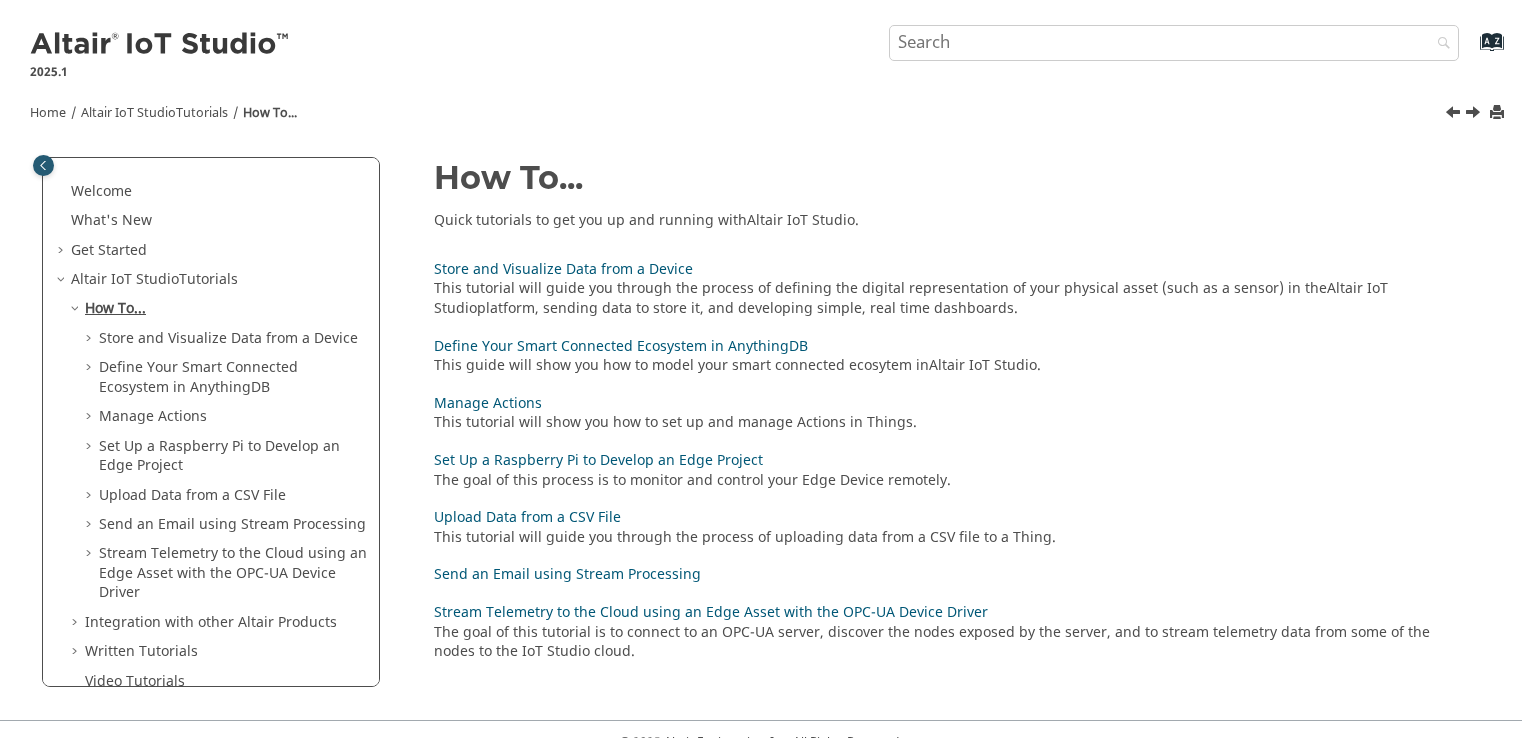 scroll, scrollTop: 0, scrollLeft: 0, axis: both 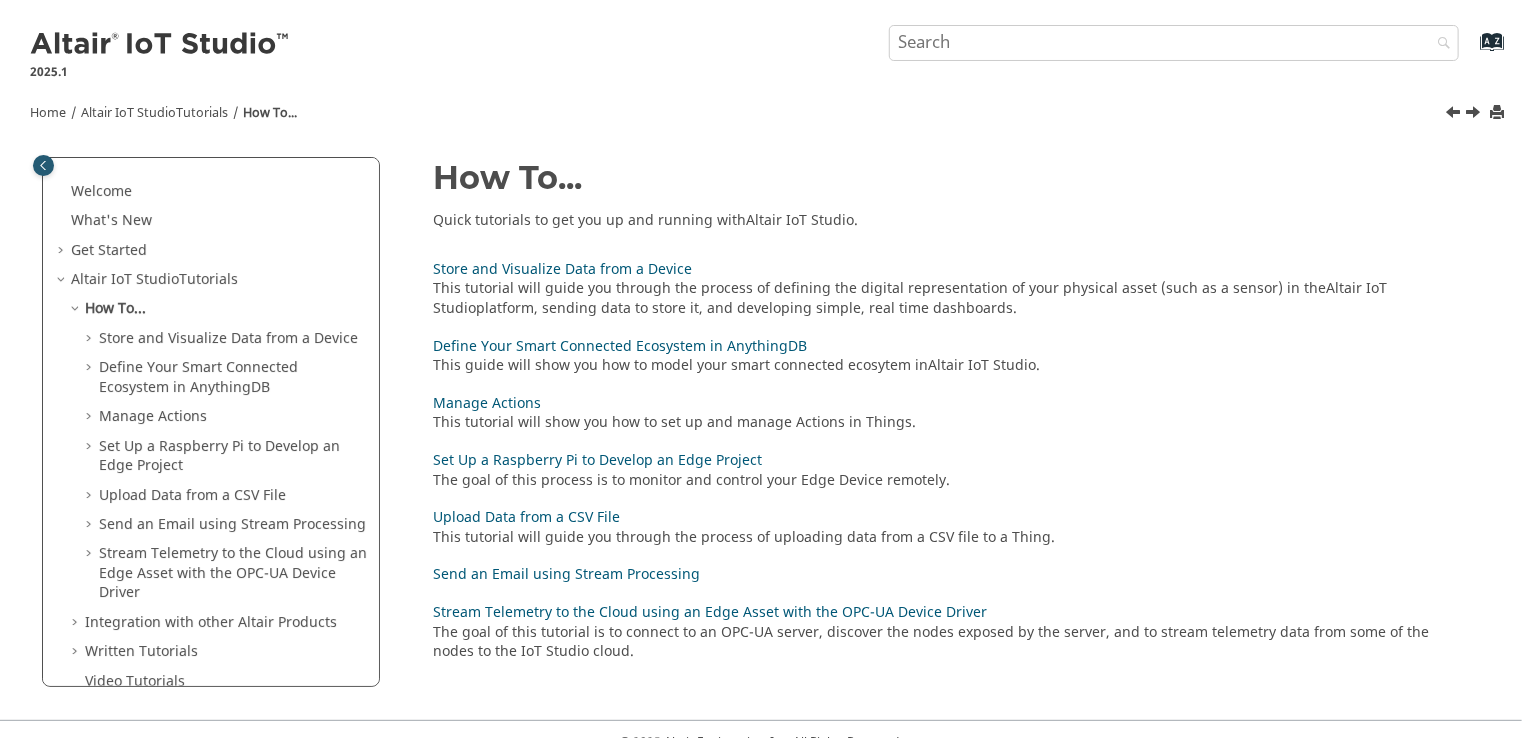 click at bounding box center [77, 309] 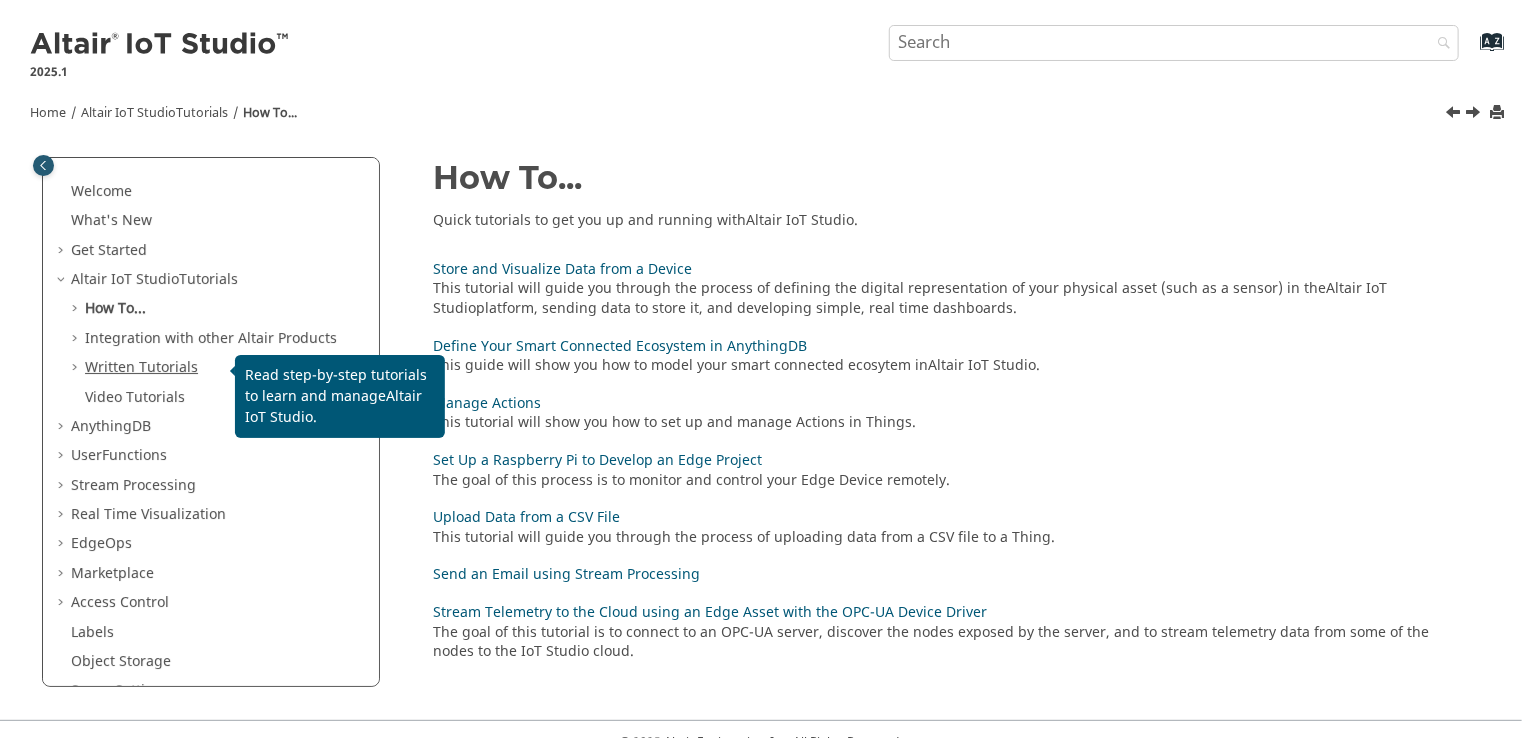 click on "Written Tutorials" at bounding box center (141, 367) 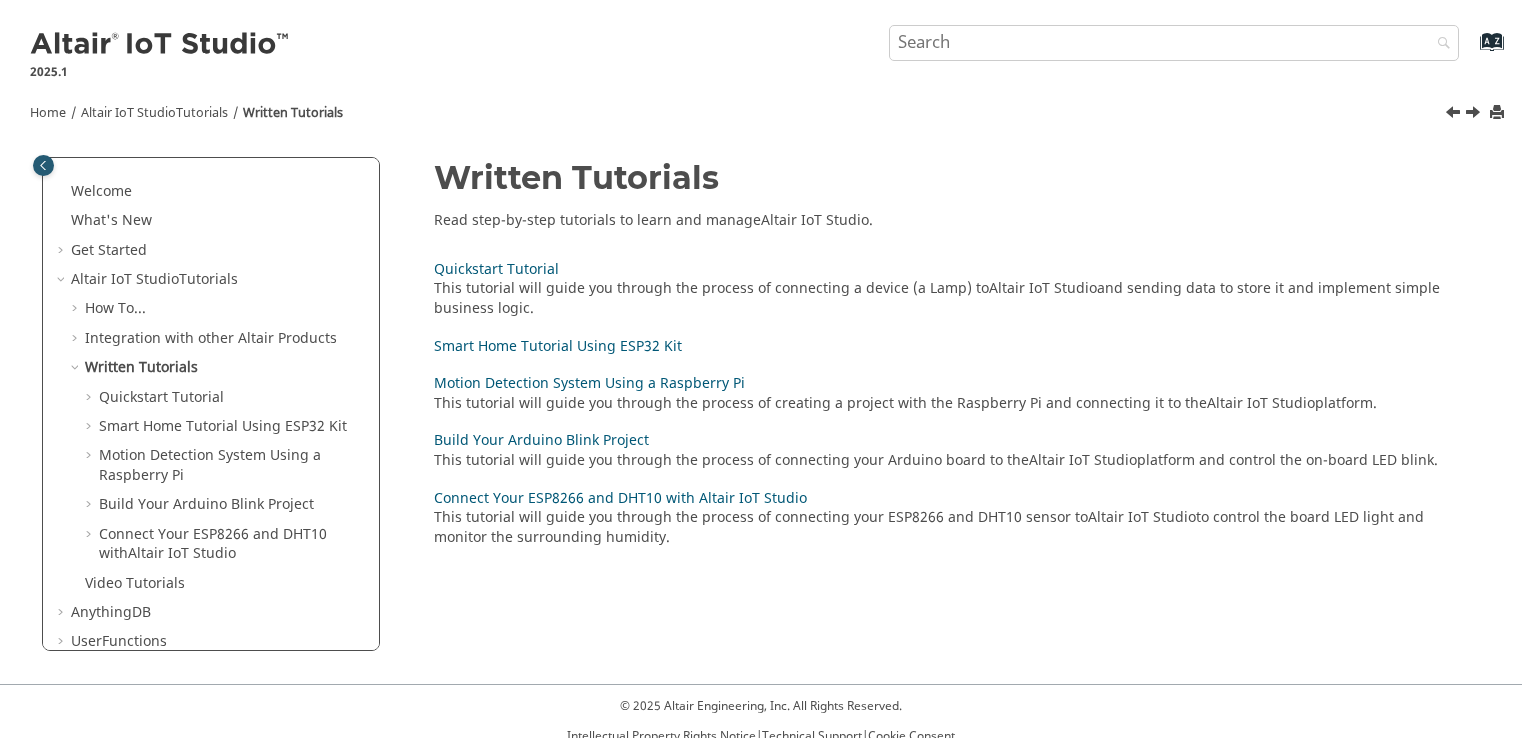 scroll, scrollTop: 0, scrollLeft: 0, axis: both 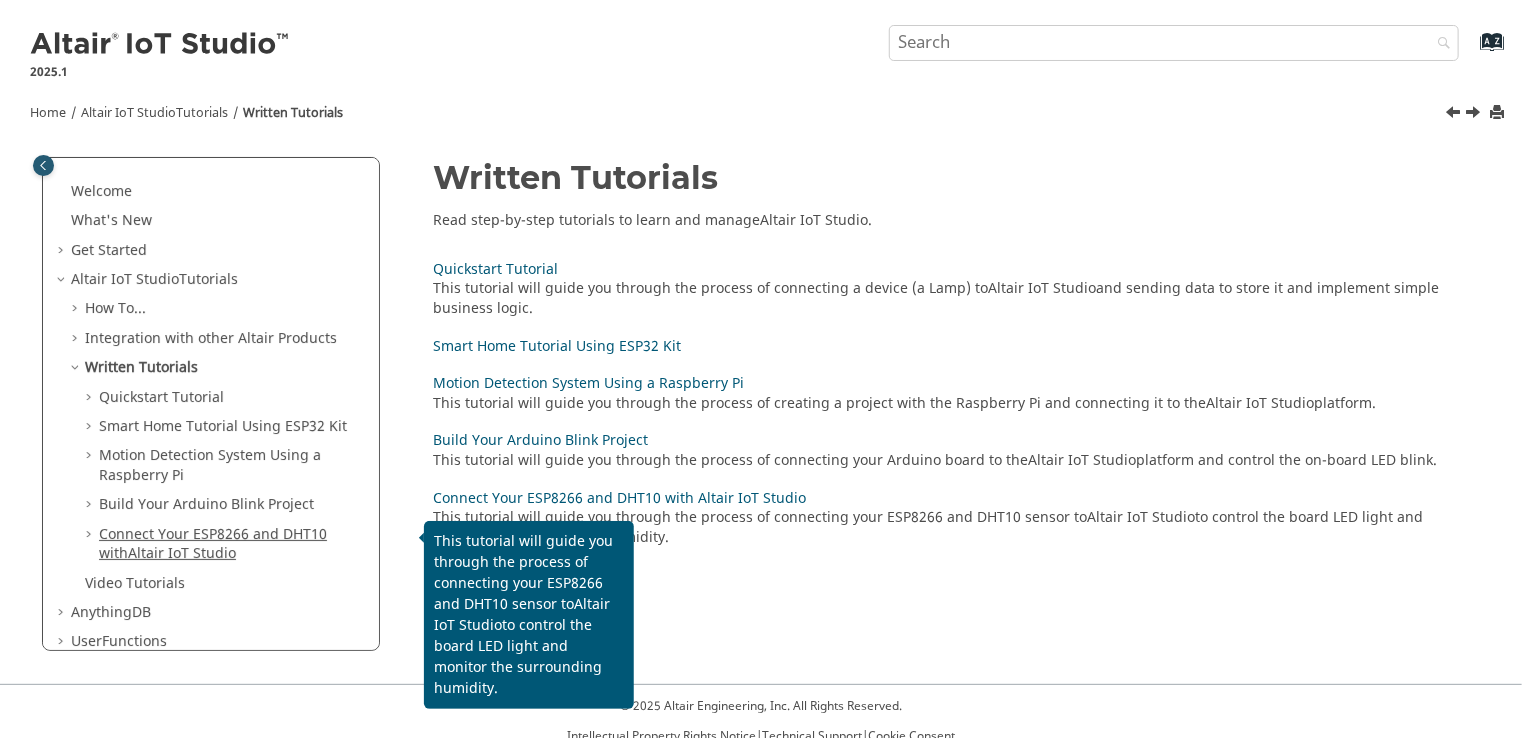 click on "Connect Your ESP8266 and DHT10 with  Altair IoT Studio" at bounding box center [213, 544] 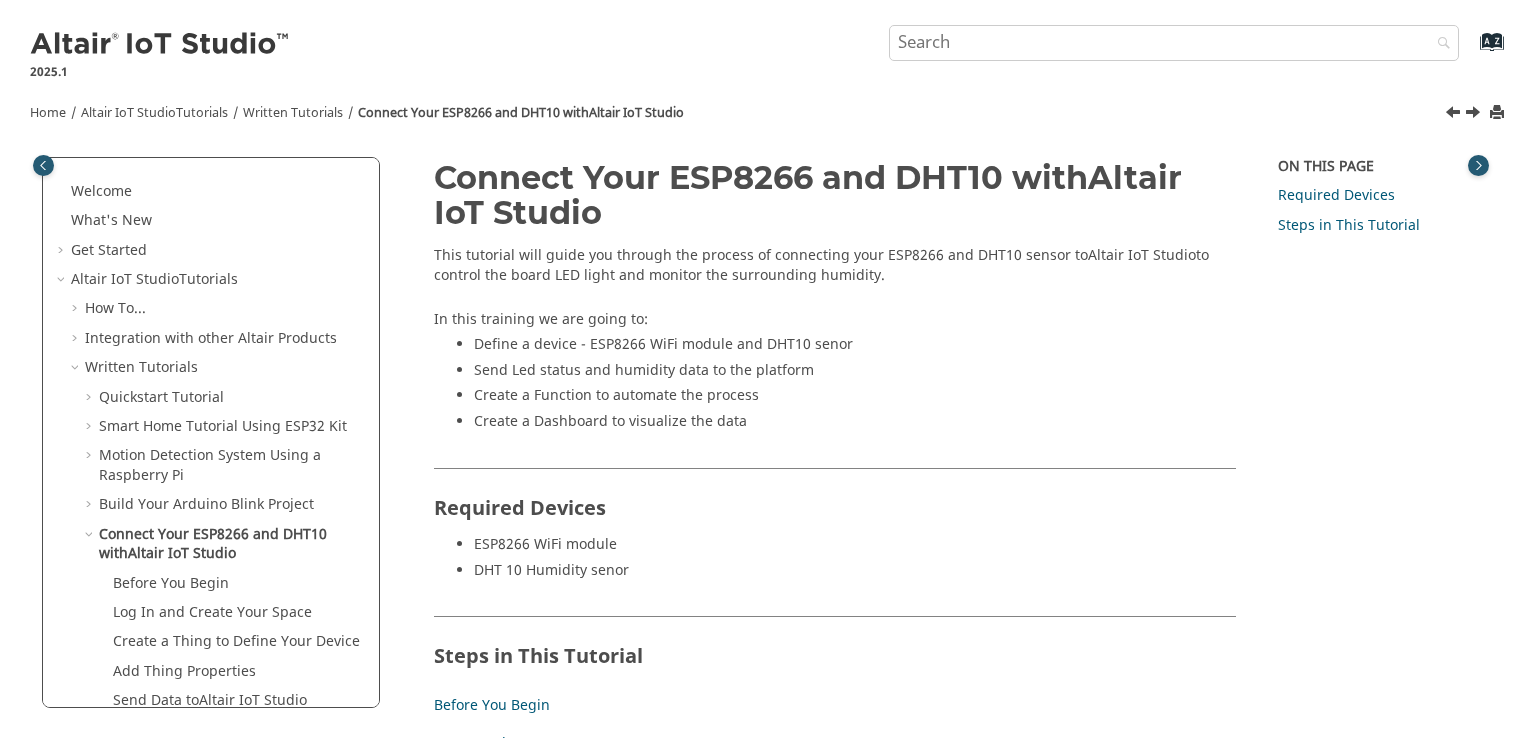 scroll, scrollTop: 0, scrollLeft: 0, axis: both 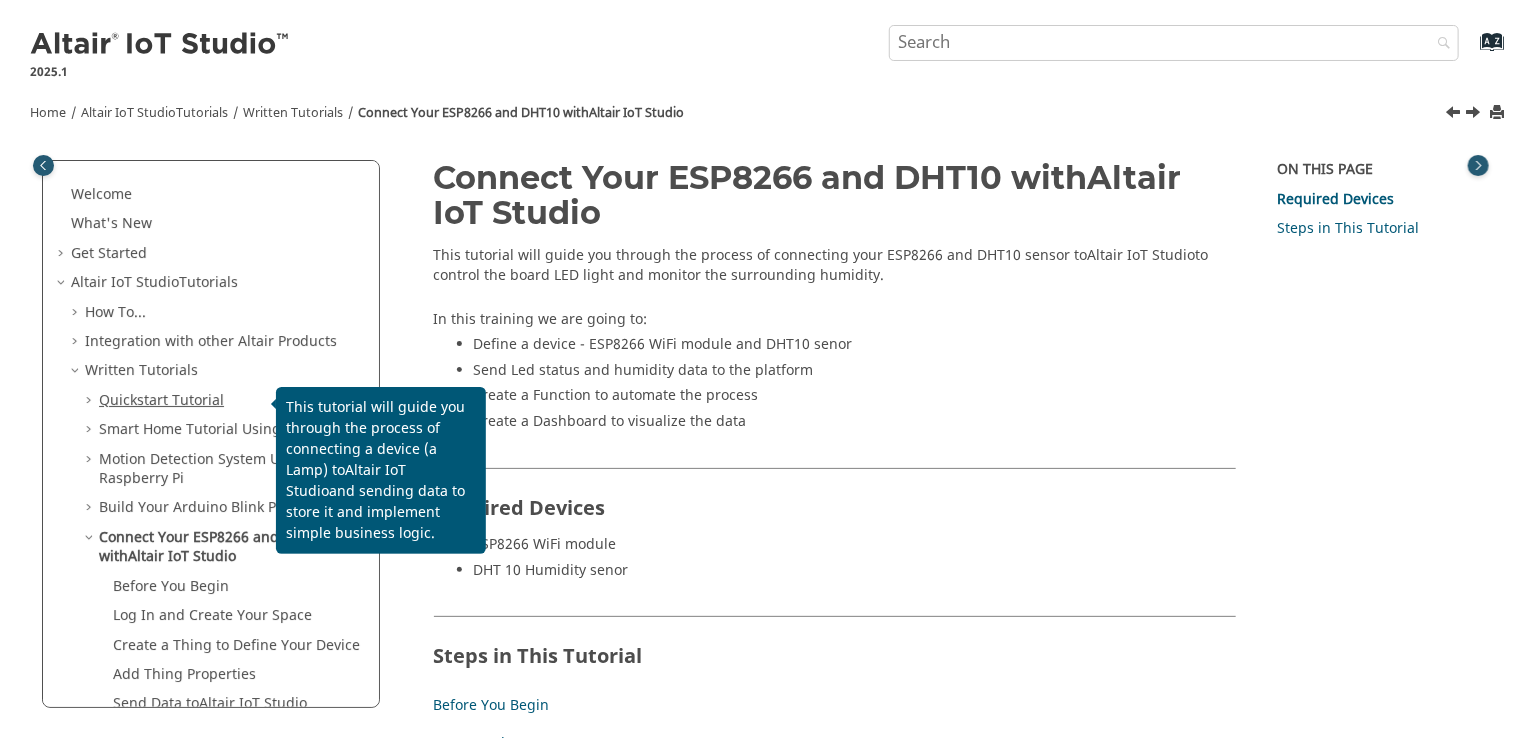 click on "Quickstart Tutorial" at bounding box center [161, 400] 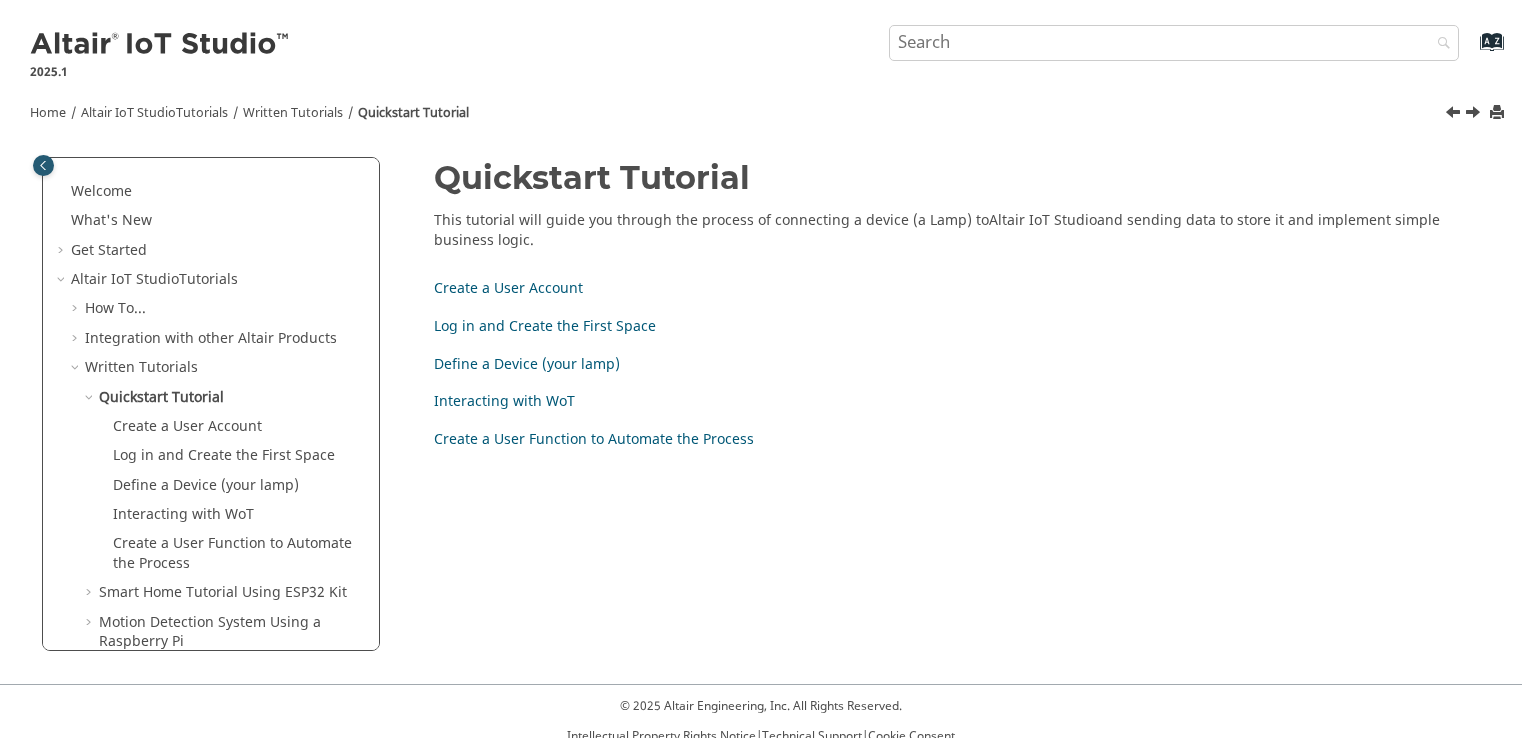scroll, scrollTop: 0, scrollLeft: 0, axis: both 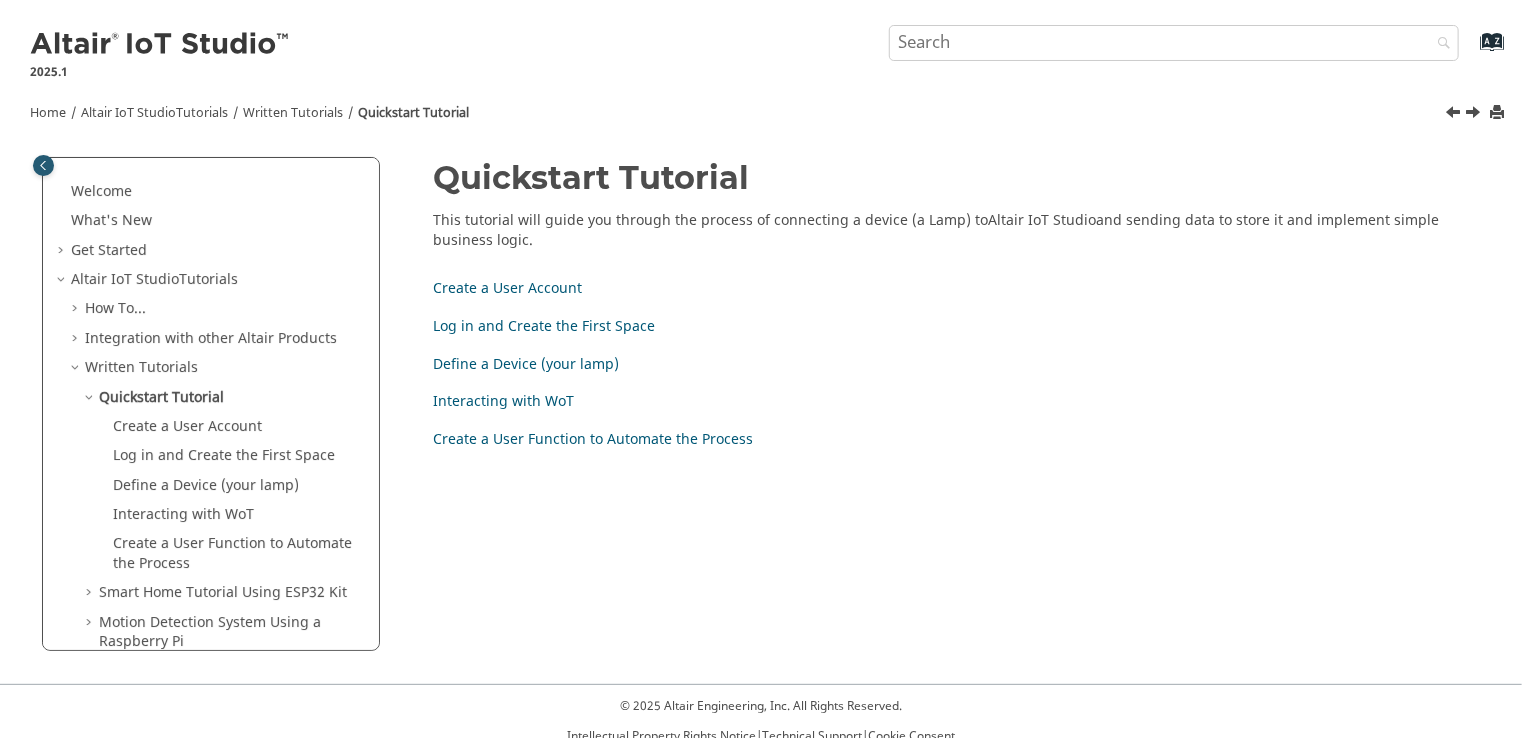 click at bounding box center (77, 368) 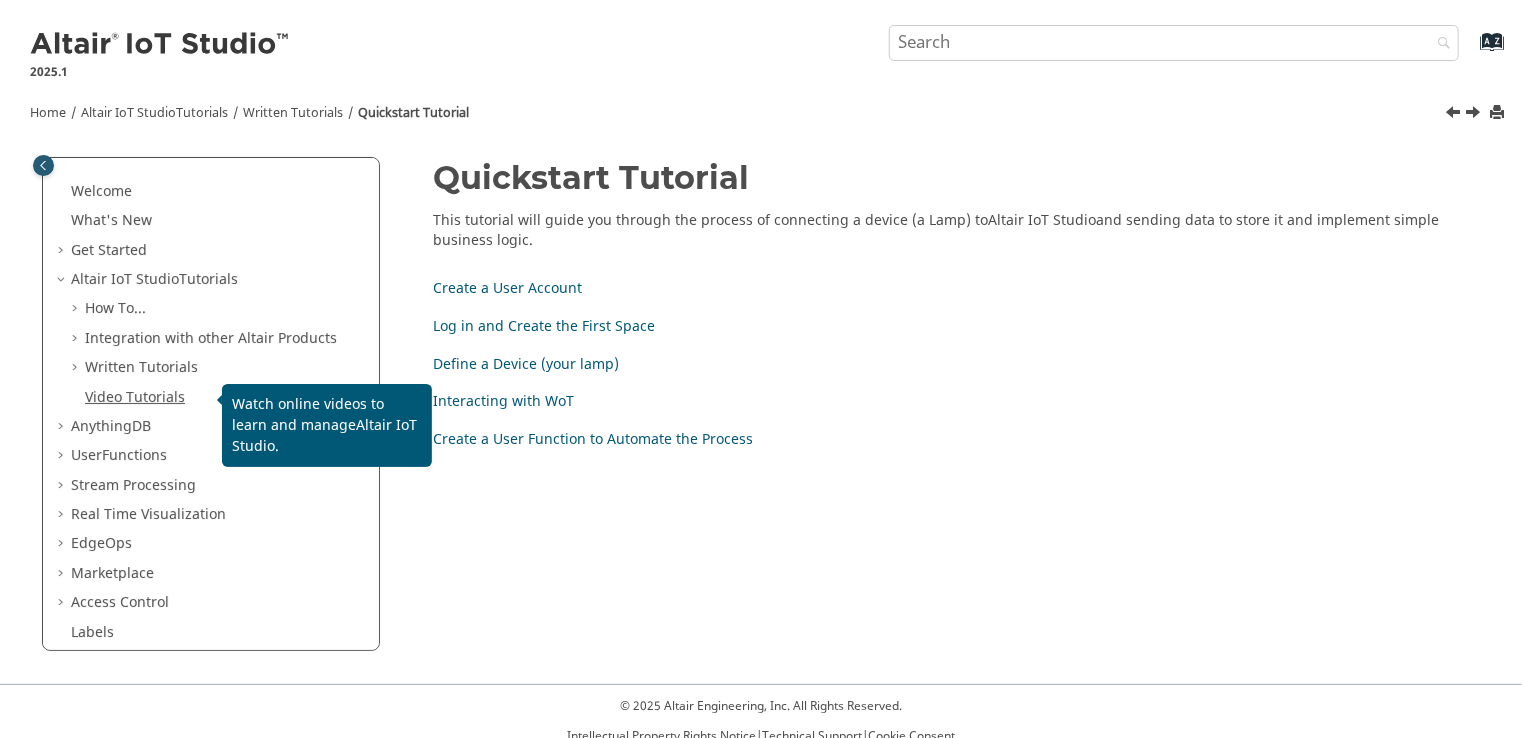 click on "Video Tutorials" at bounding box center [135, 397] 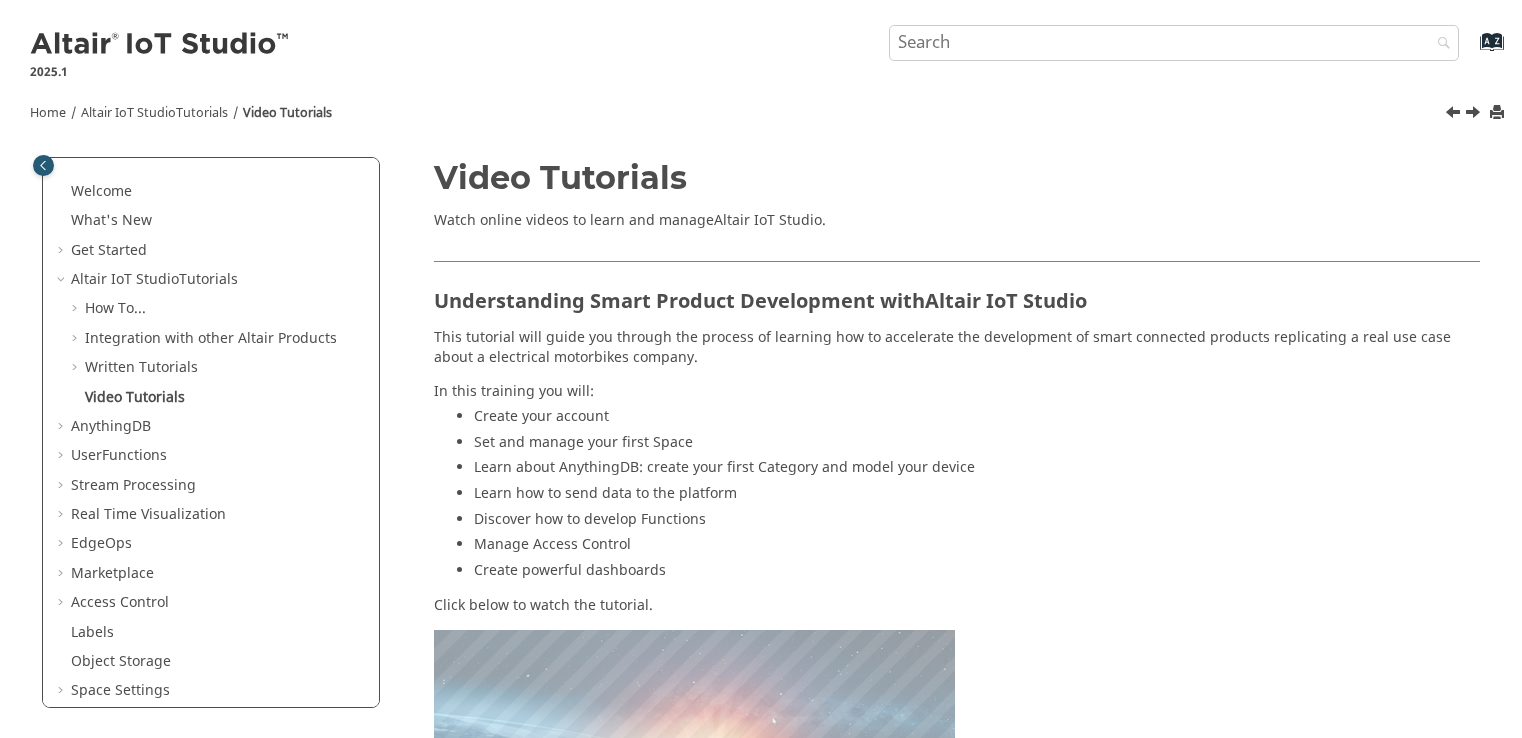 scroll, scrollTop: 0, scrollLeft: 0, axis: both 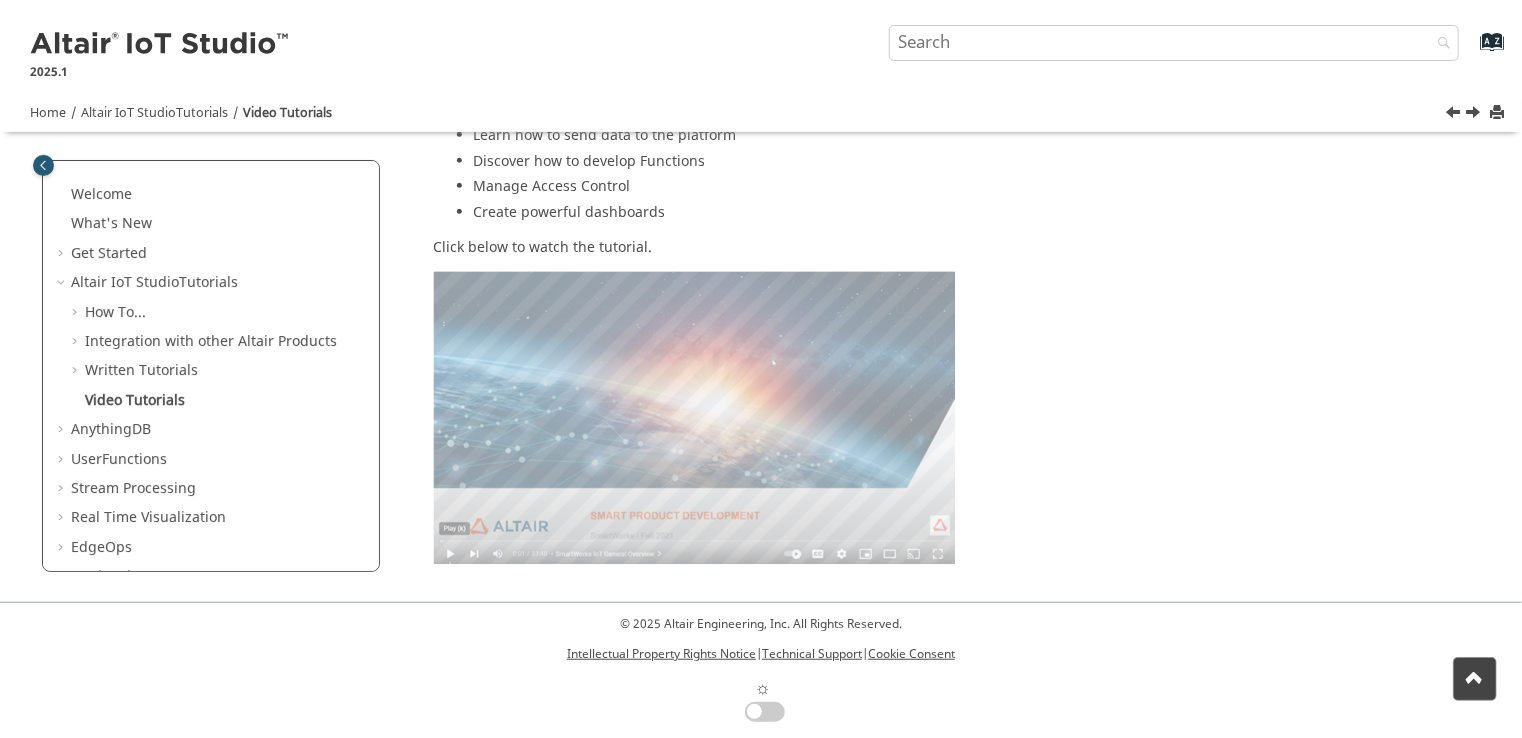 click at bounding box center (434, 564) 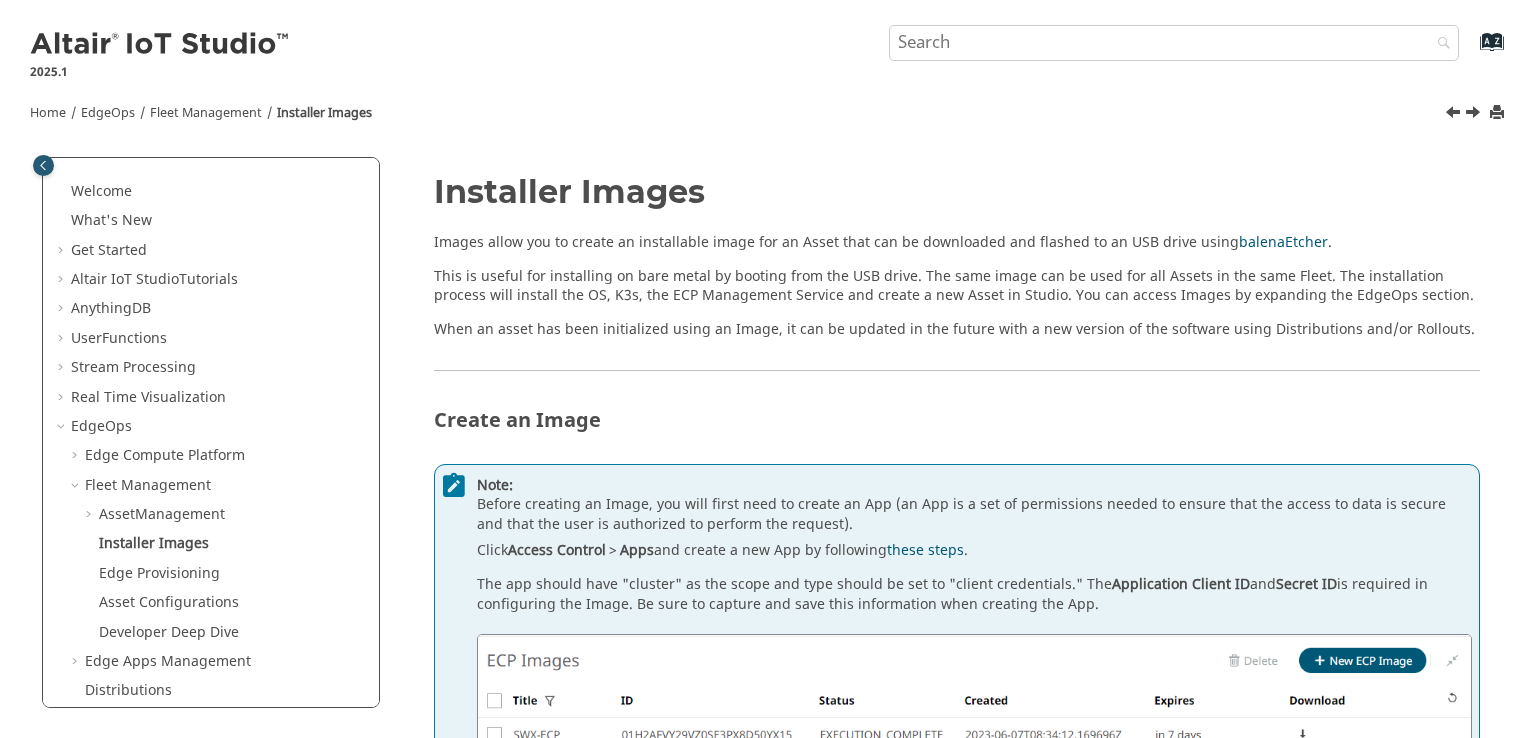 scroll, scrollTop: 0, scrollLeft: 0, axis: both 